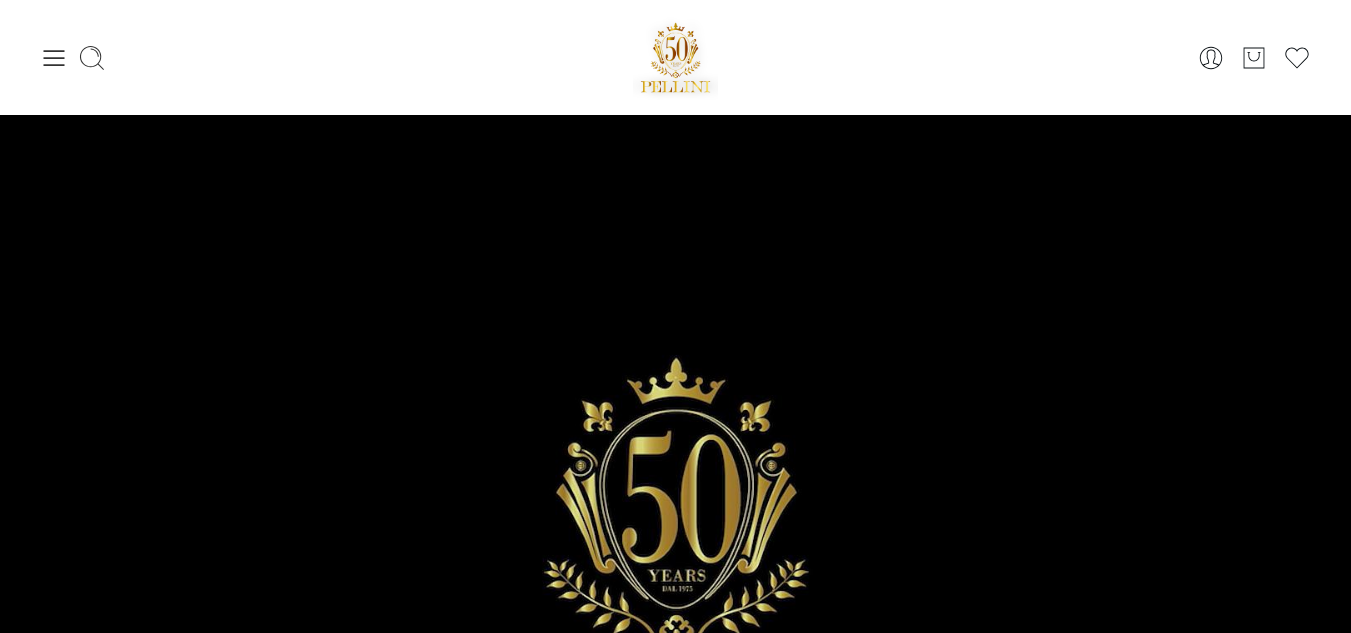 scroll, scrollTop: 0, scrollLeft: 0, axis: both 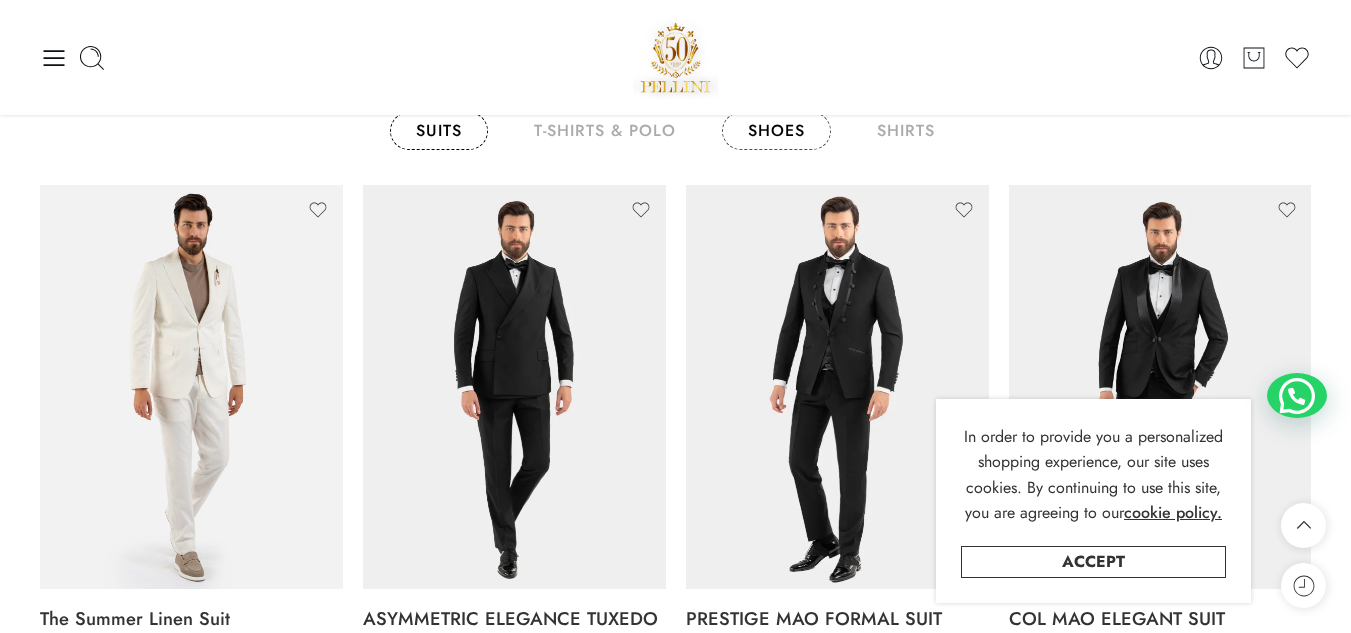 click on "shoes" at bounding box center (776, 131) 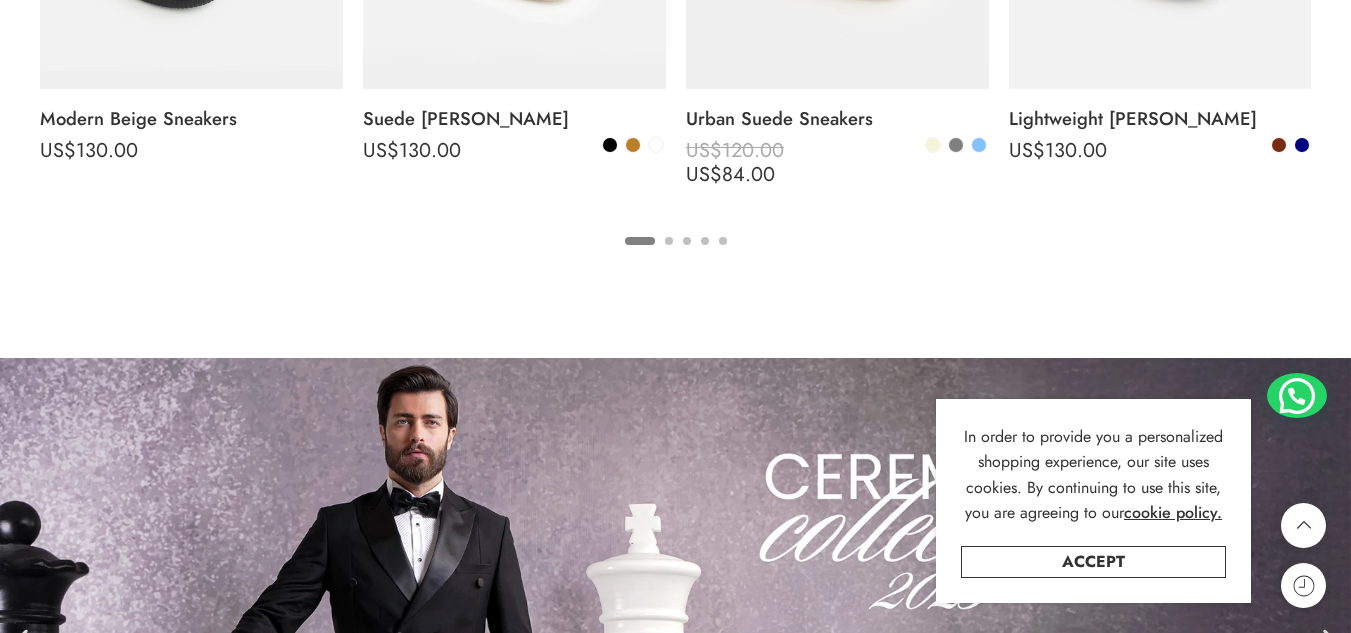 scroll, scrollTop: 2690, scrollLeft: 0, axis: vertical 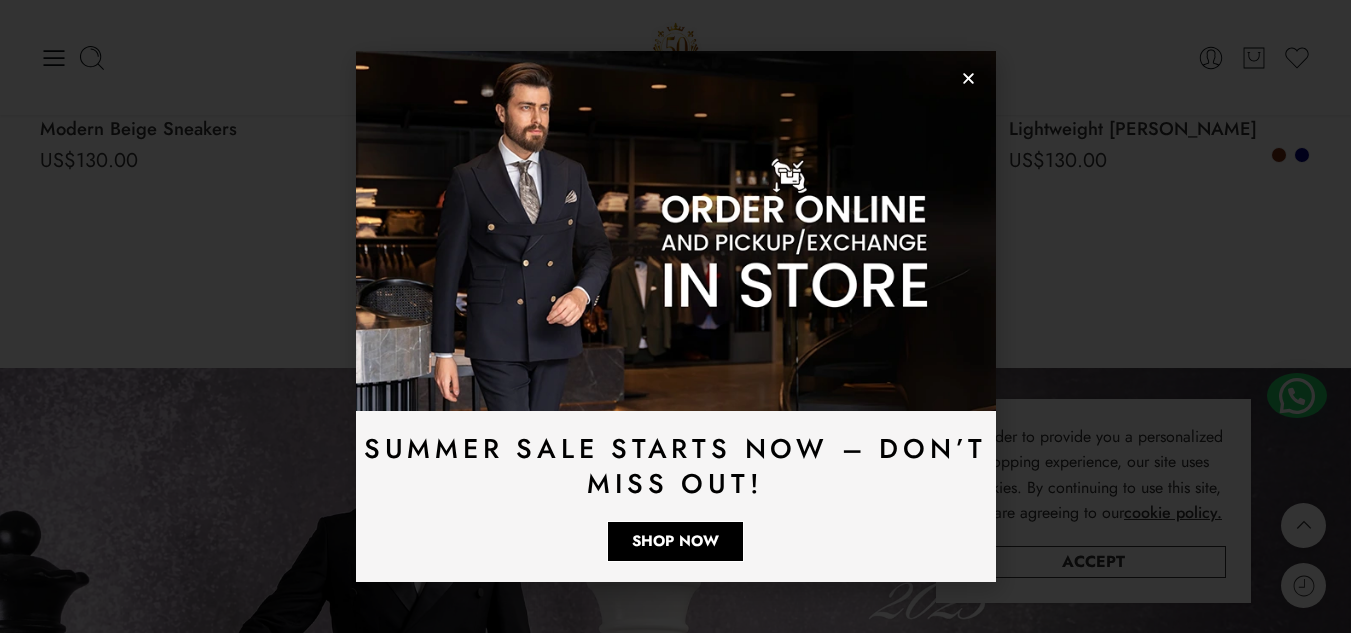 drag, startPoint x: 1109, startPoint y: 568, endPoint x: 1066, endPoint y: 434, distance: 140.73024 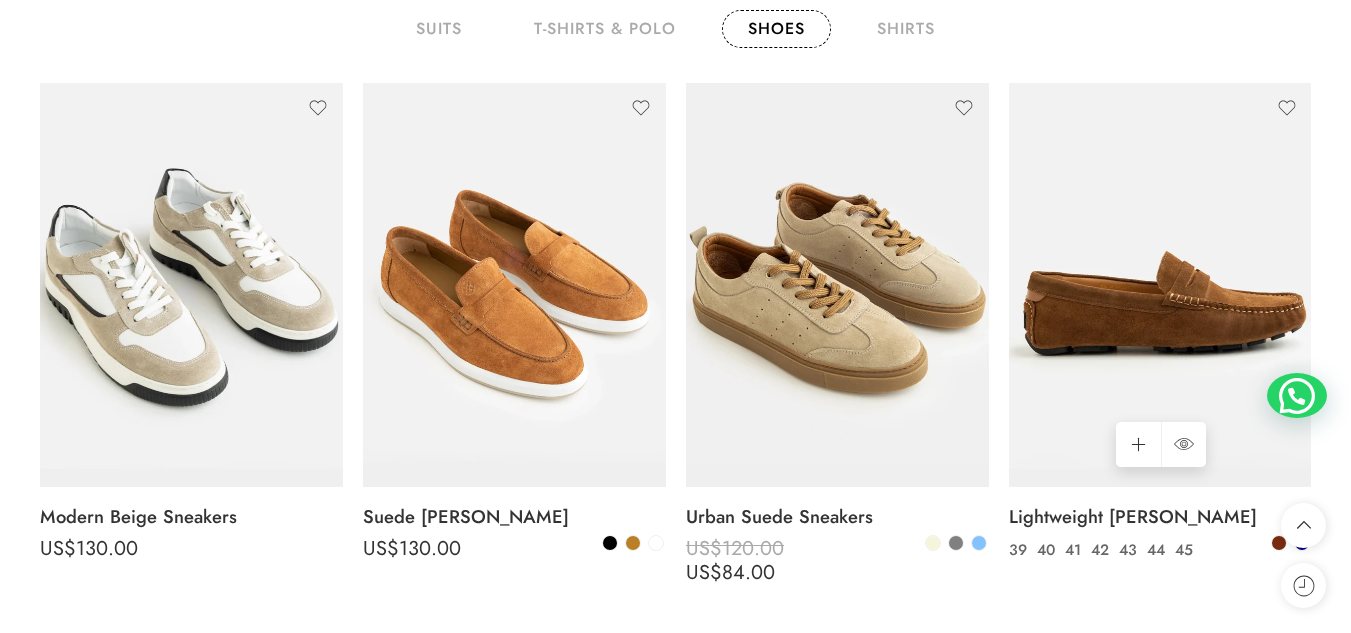 scroll, scrollTop: 2314, scrollLeft: 0, axis: vertical 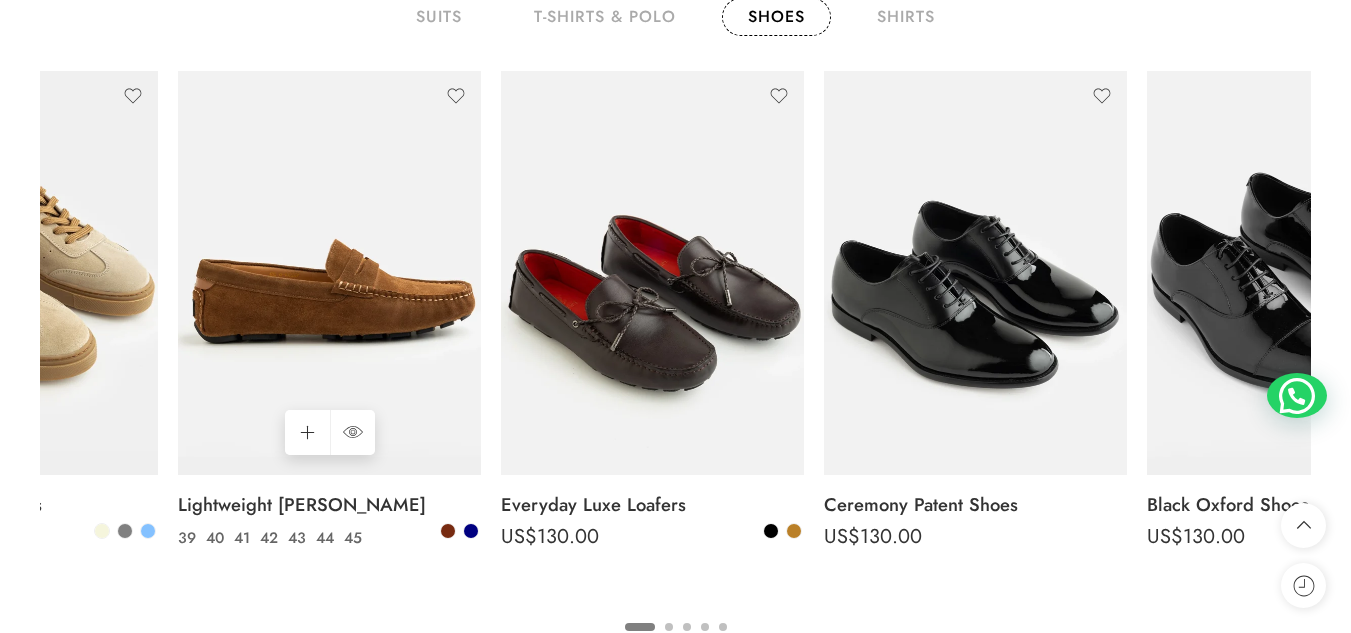 drag, startPoint x: 1103, startPoint y: 319, endPoint x: 282, endPoint y: 301, distance: 821.1973 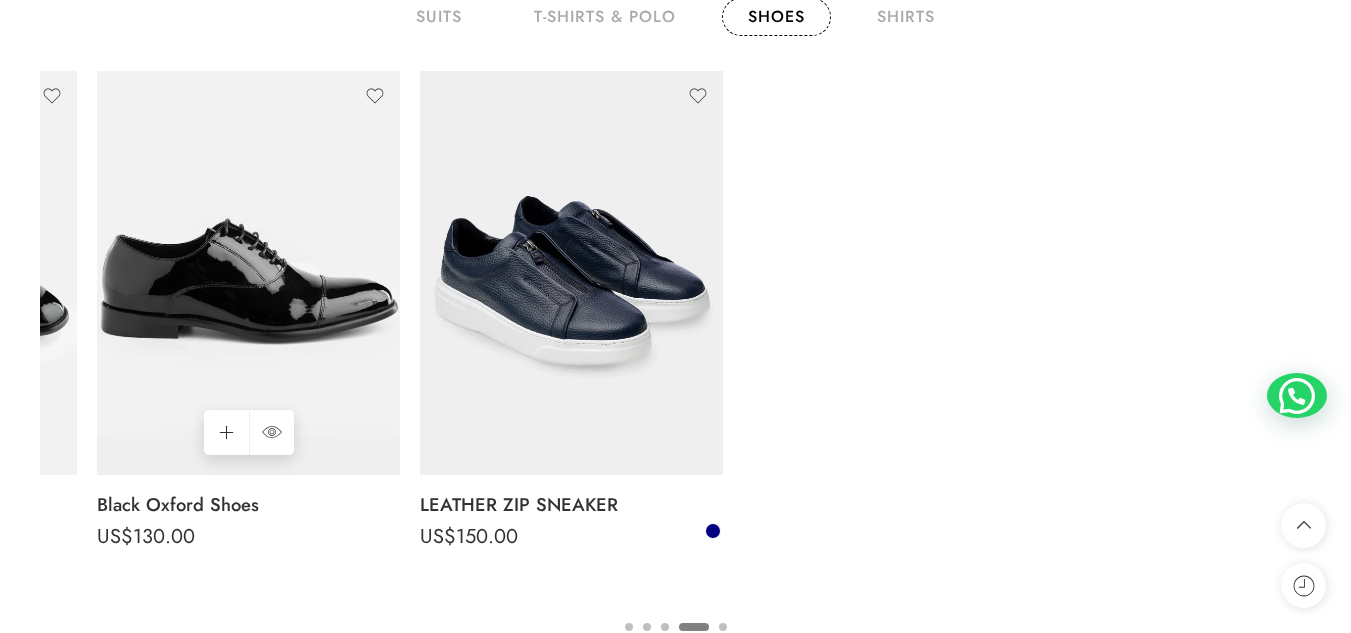 drag, startPoint x: 1216, startPoint y: 291, endPoint x: 301, endPoint y: 296, distance: 915.0137 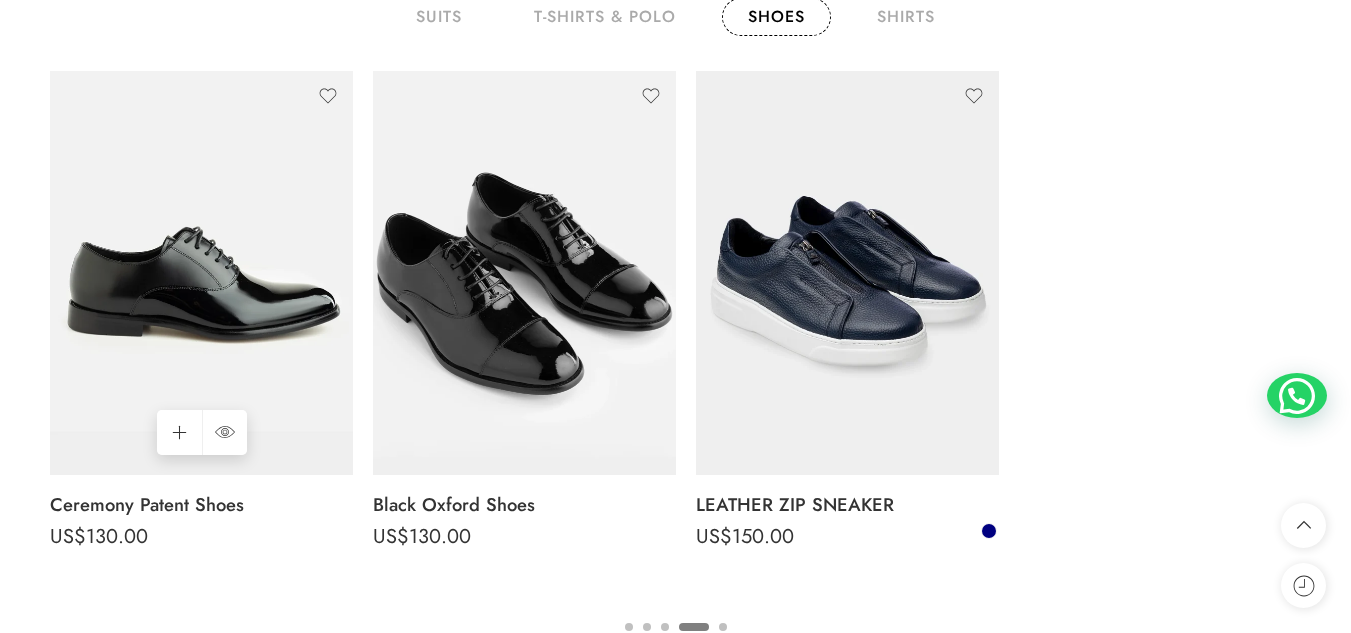 drag, startPoint x: 807, startPoint y: 324, endPoint x: 53, endPoint y: 332, distance: 754.0424 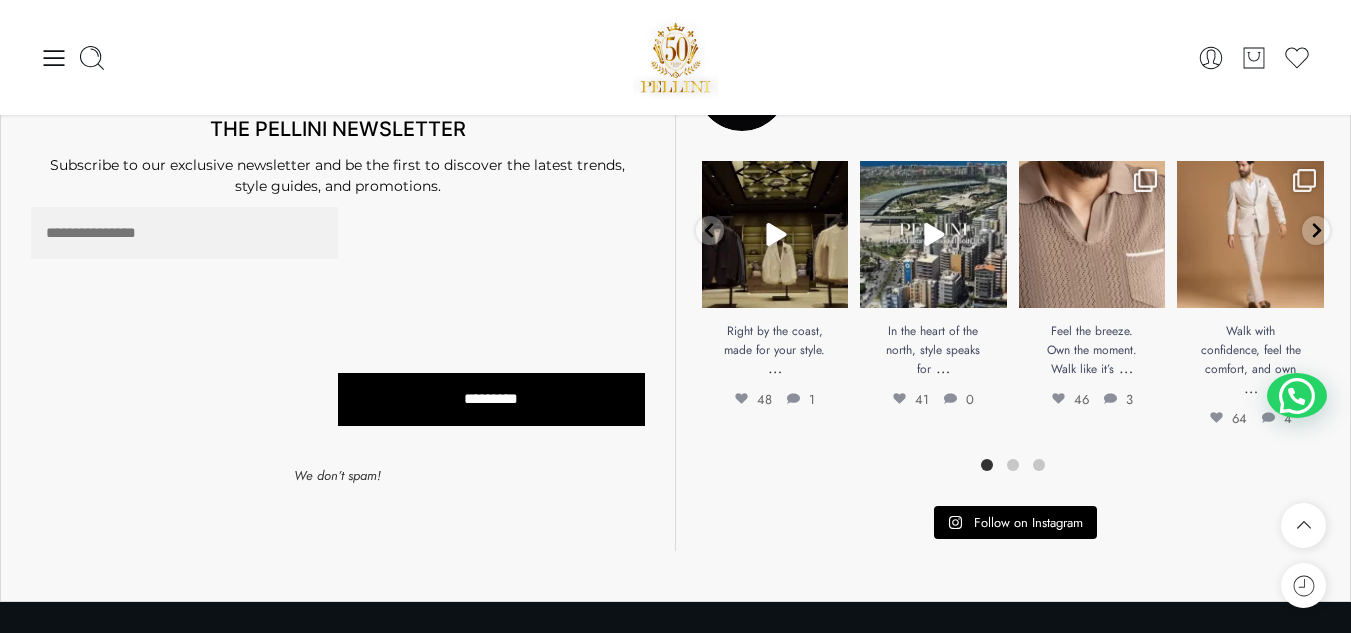 scroll, scrollTop: 3708, scrollLeft: 0, axis: vertical 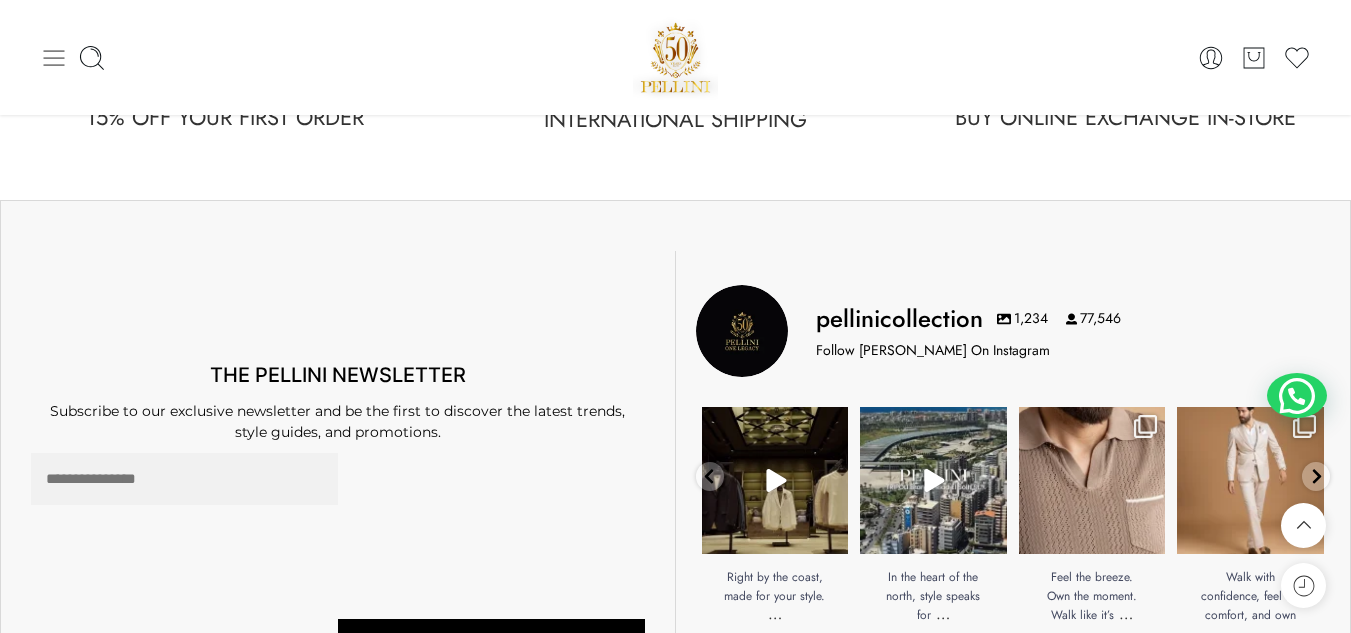 click 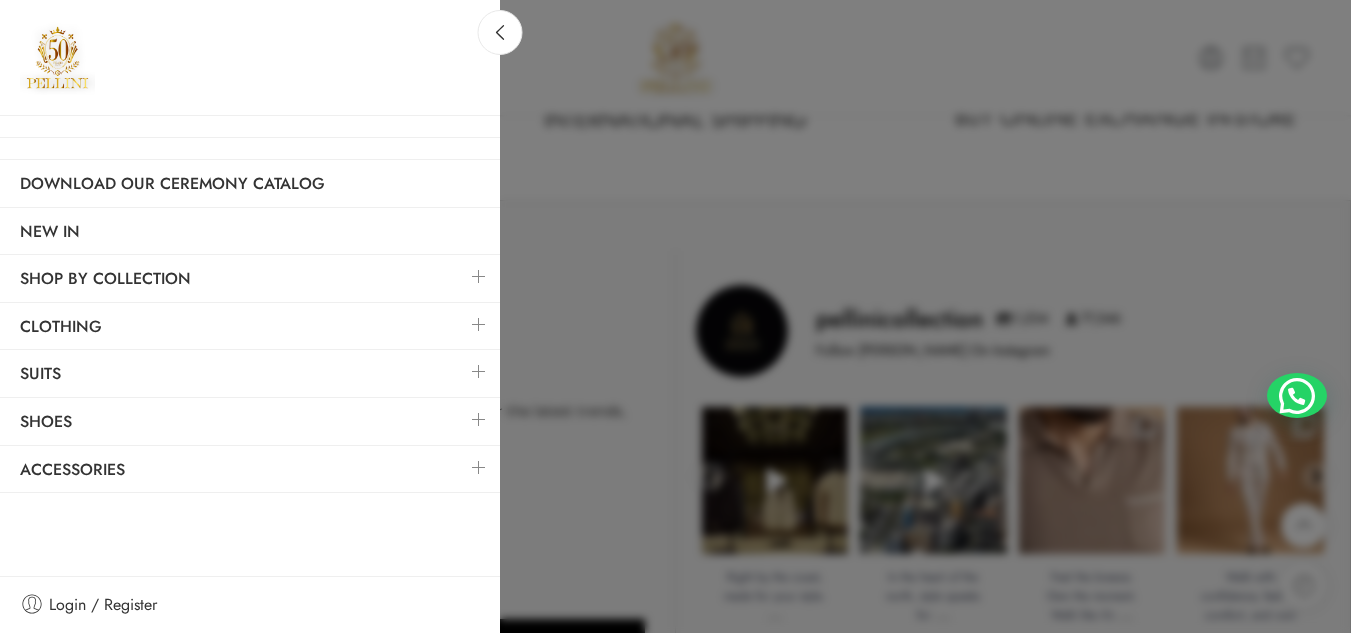 click at bounding box center (479, 467) 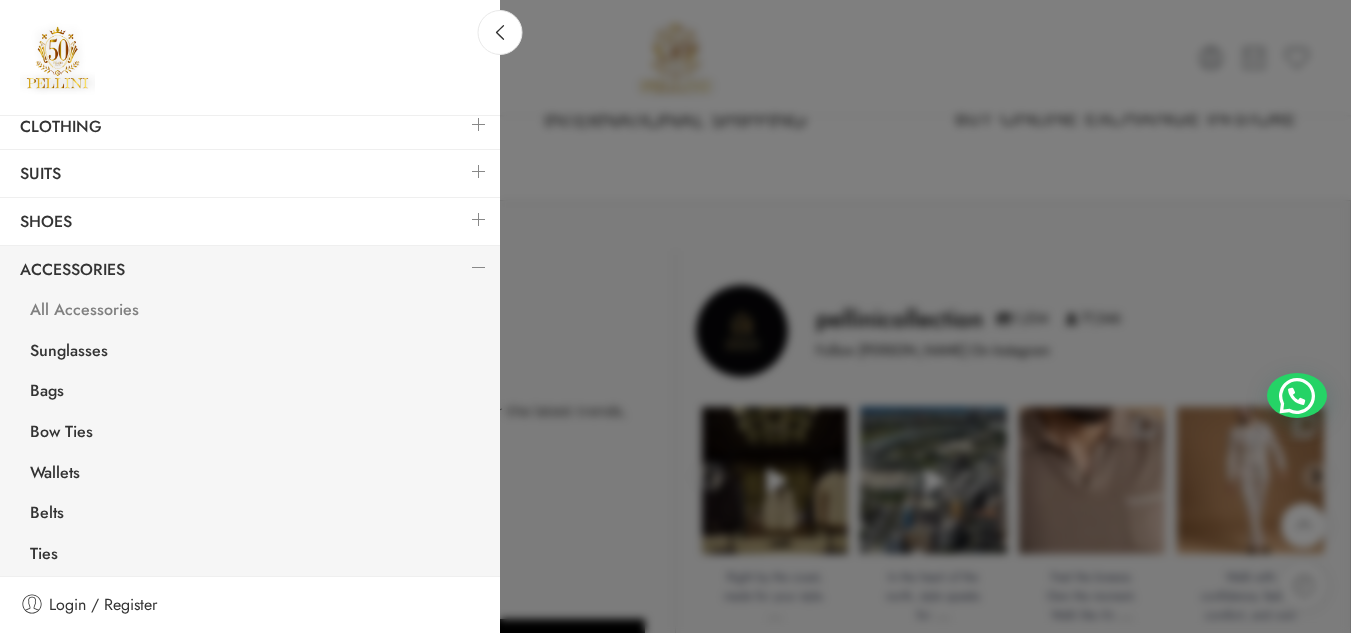 scroll, scrollTop: 247, scrollLeft: 0, axis: vertical 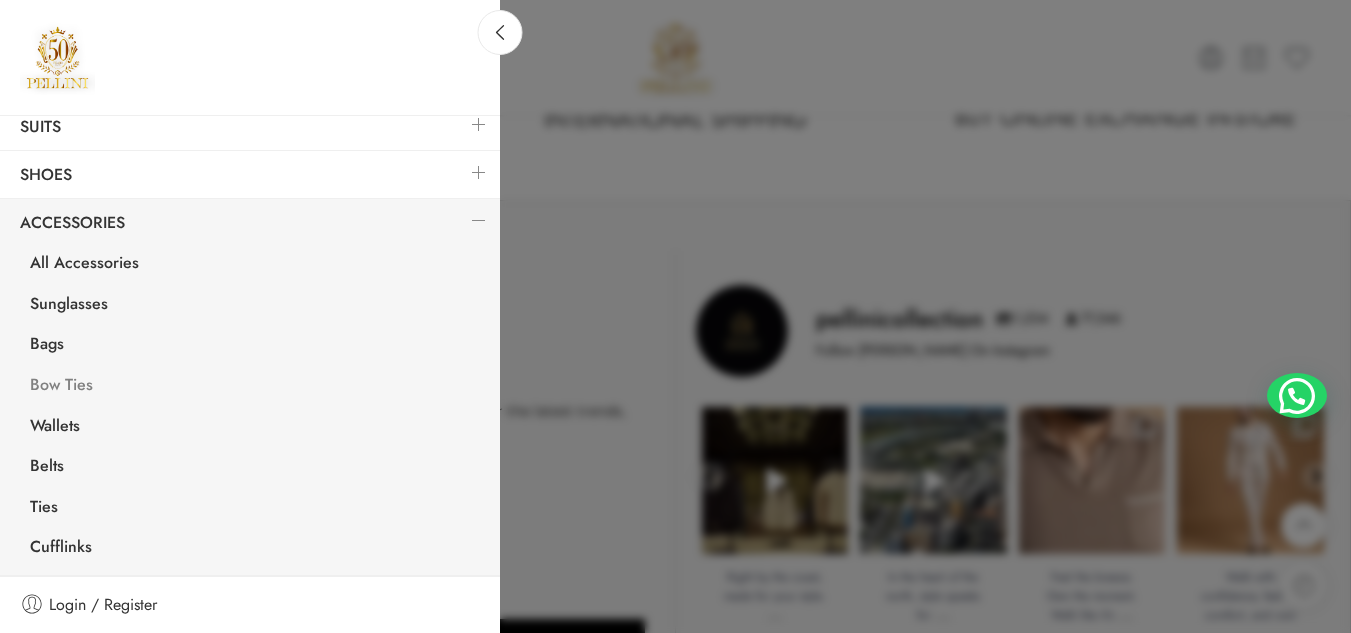 click on "Bow Ties" at bounding box center [255, 387] 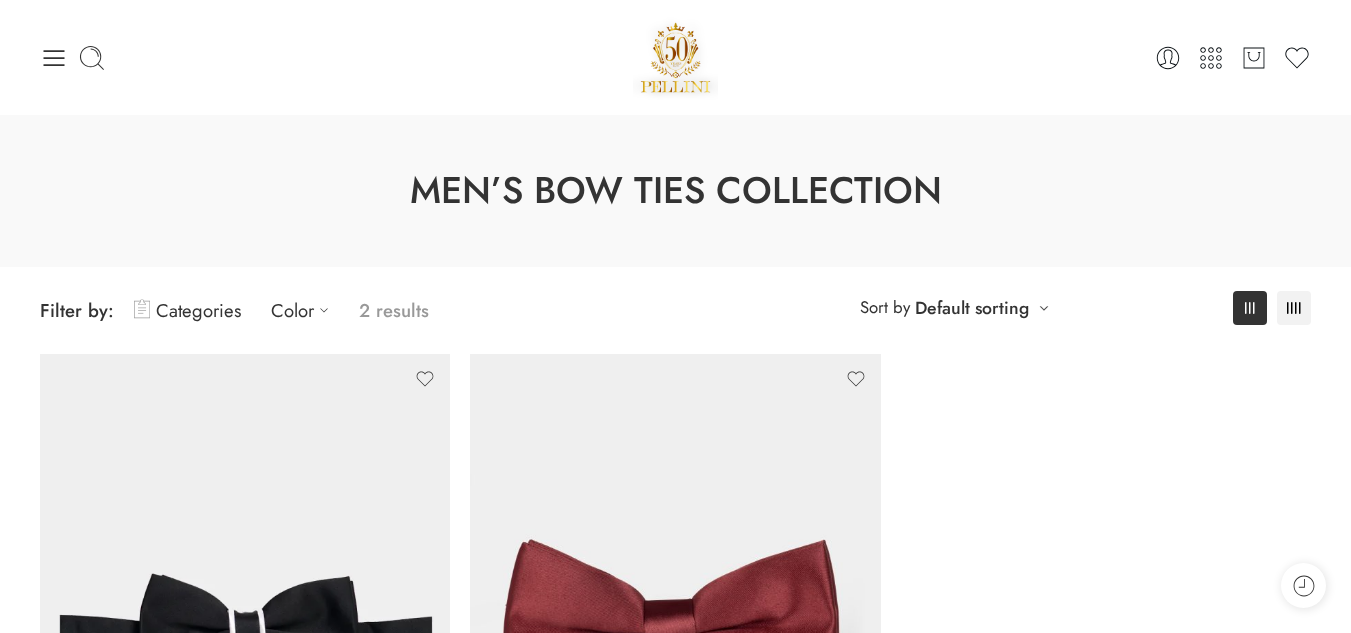 scroll, scrollTop: 300, scrollLeft: 0, axis: vertical 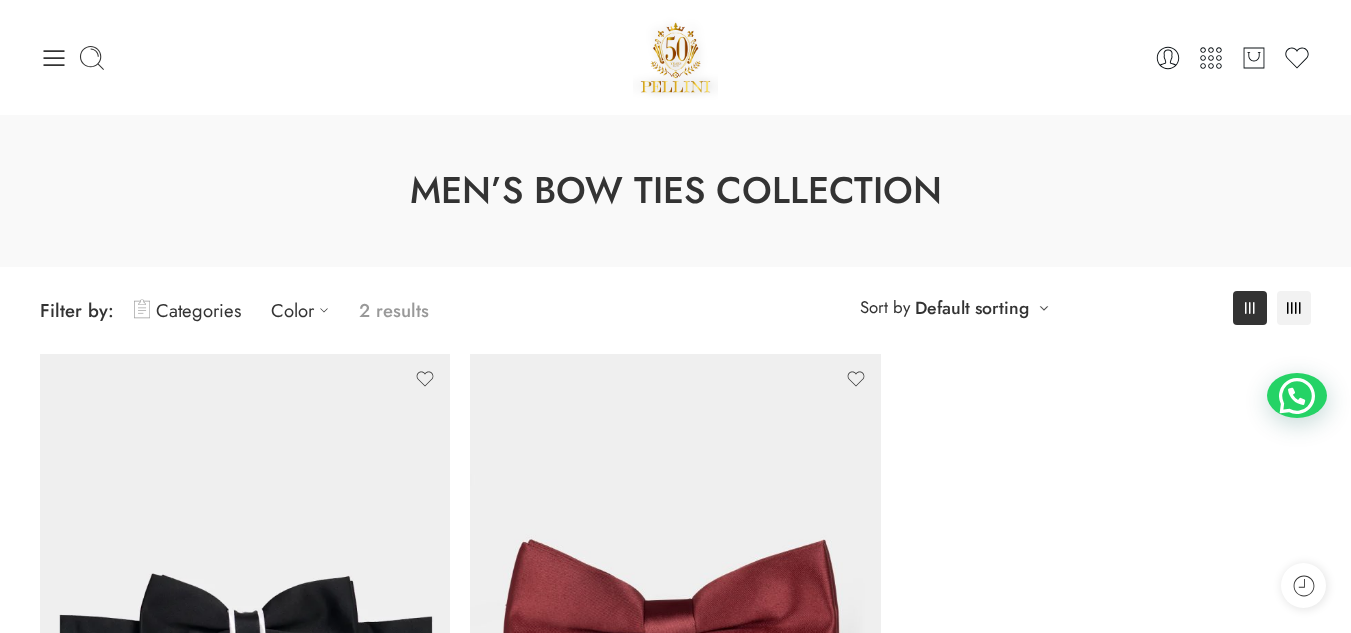click on "0 Cart 0 Wishlist
Search here" at bounding box center [675, 57] 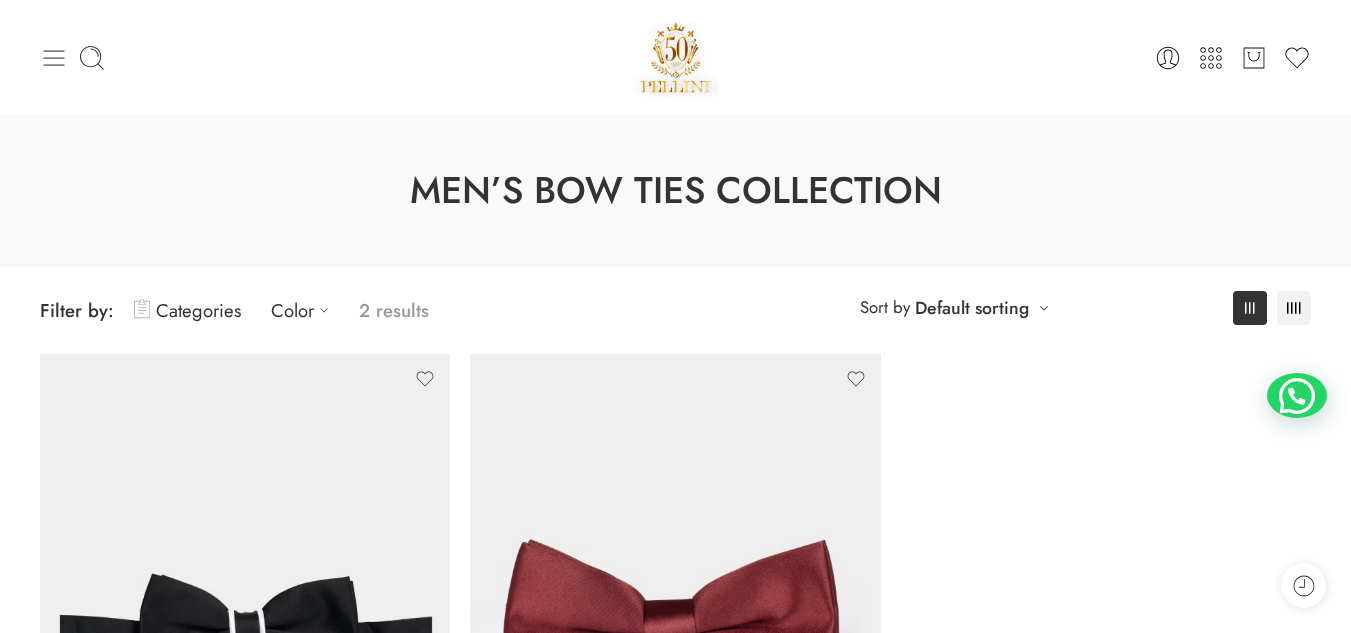 click 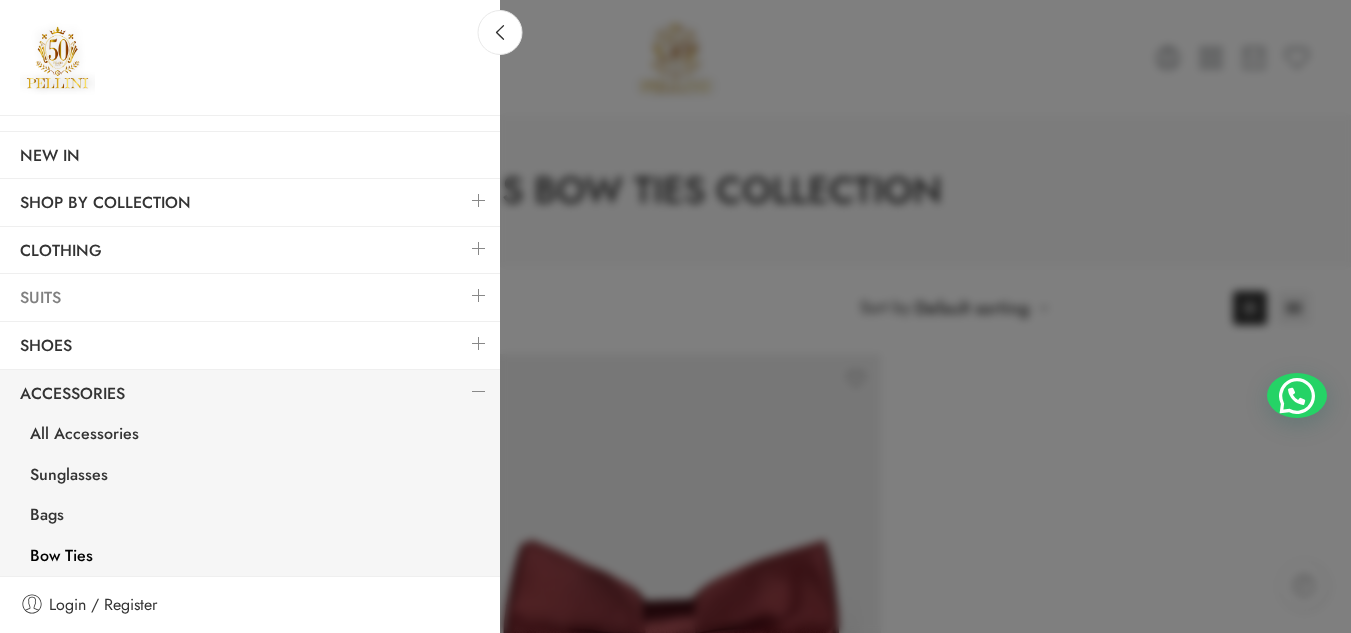 scroll, scrollTop: 247, scrollLeft: 0, axis: vertical 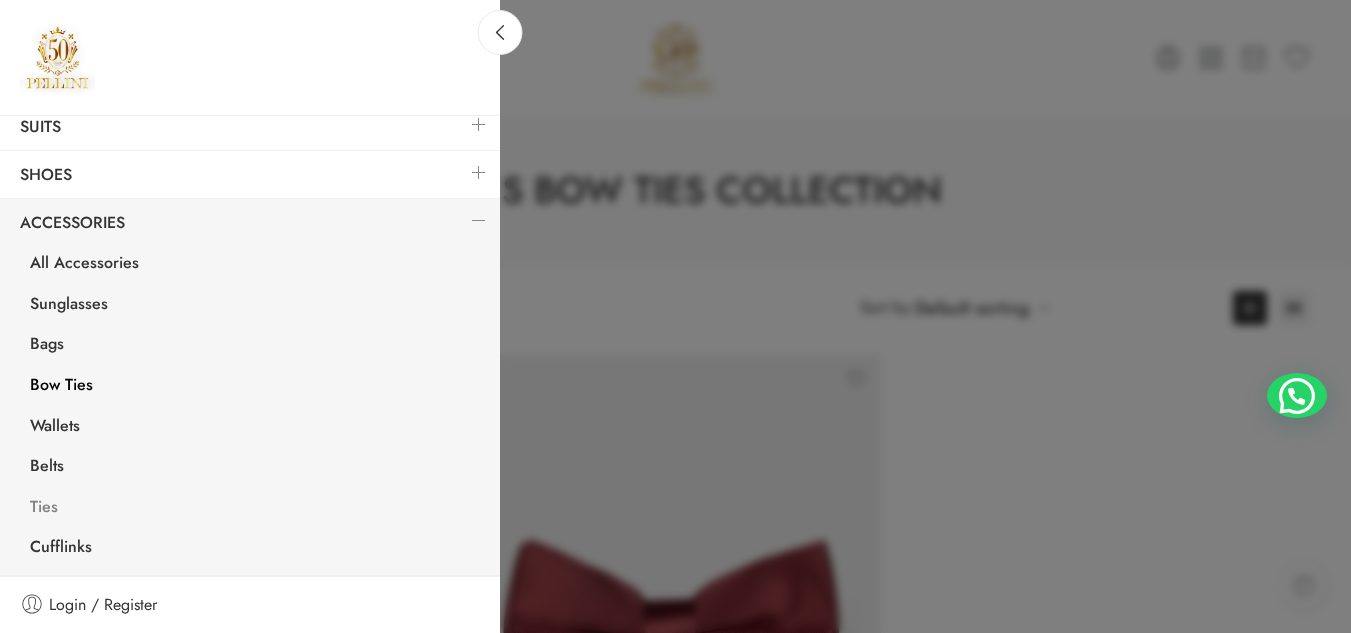 click on "Ties" at bounding box center [255, 509] 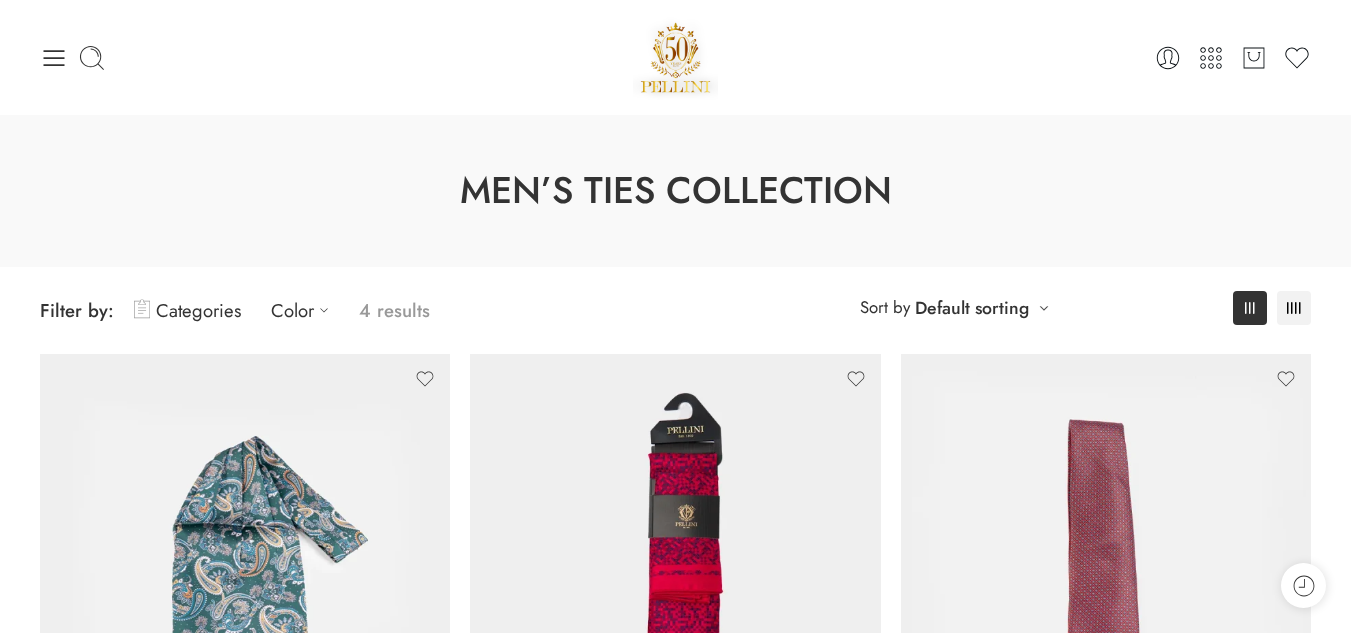 scroll, scrollTop: 70, scrollLeft: 0, axis: vertical 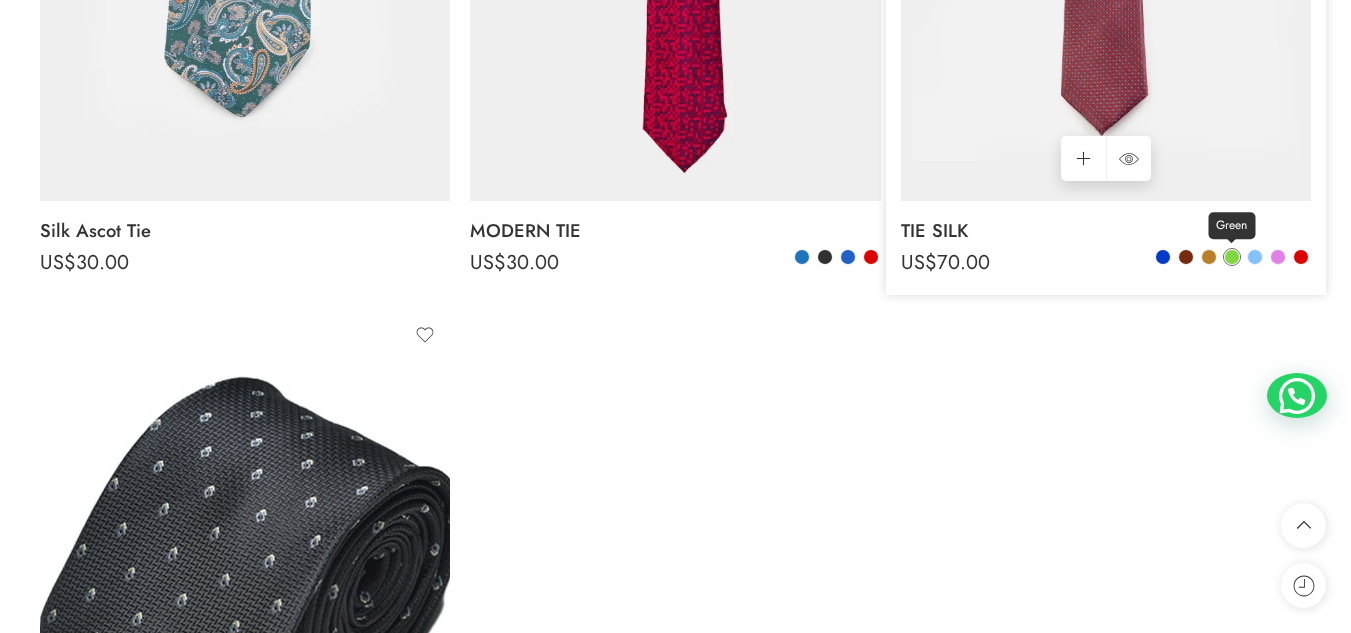 click 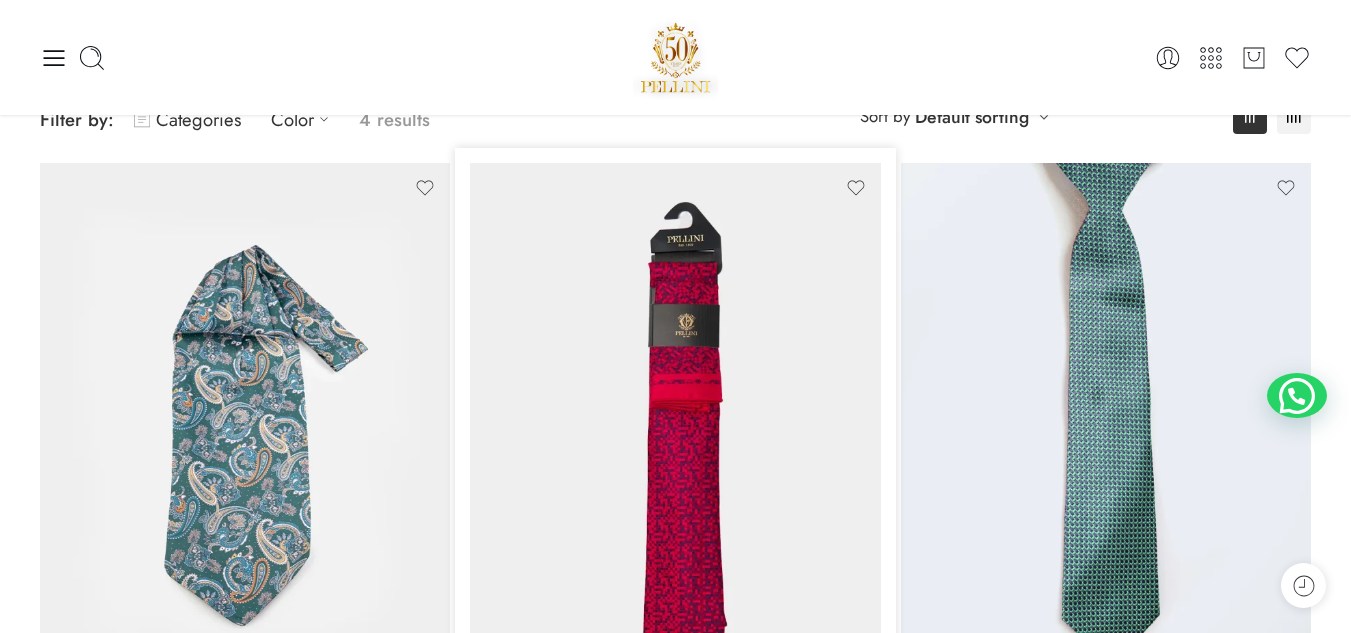 scroll, scrollTop: 100, scrollLeft: 0, axis: vertical 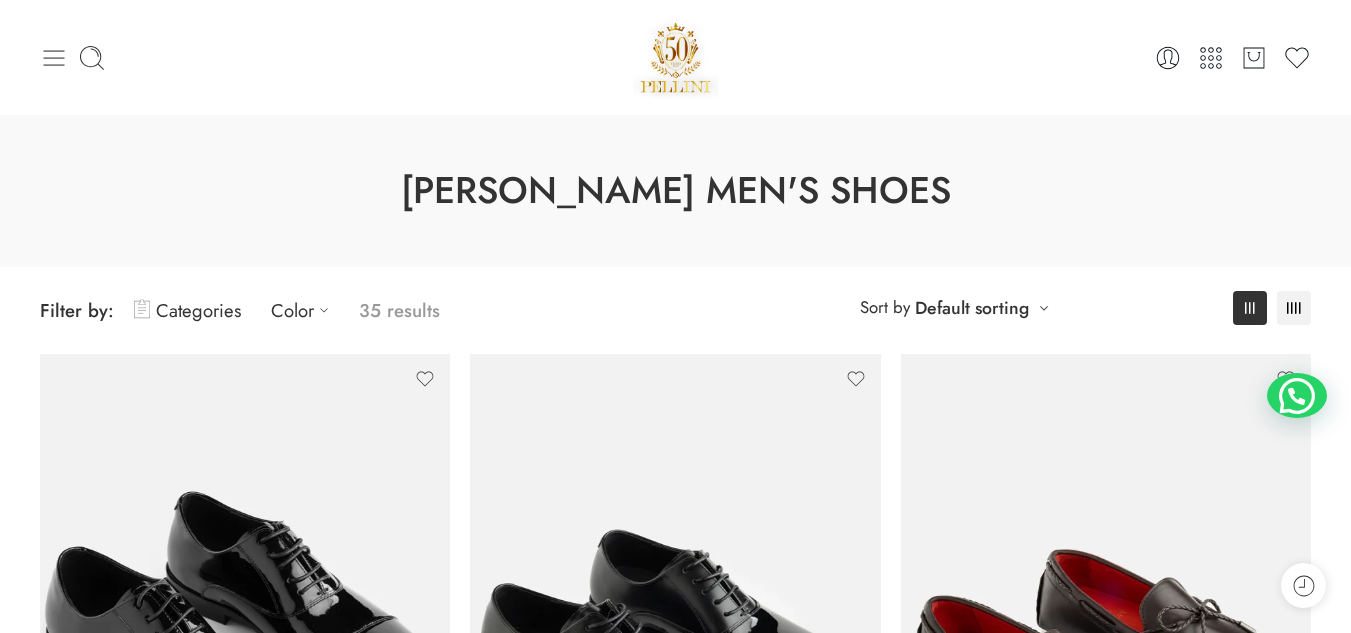 click 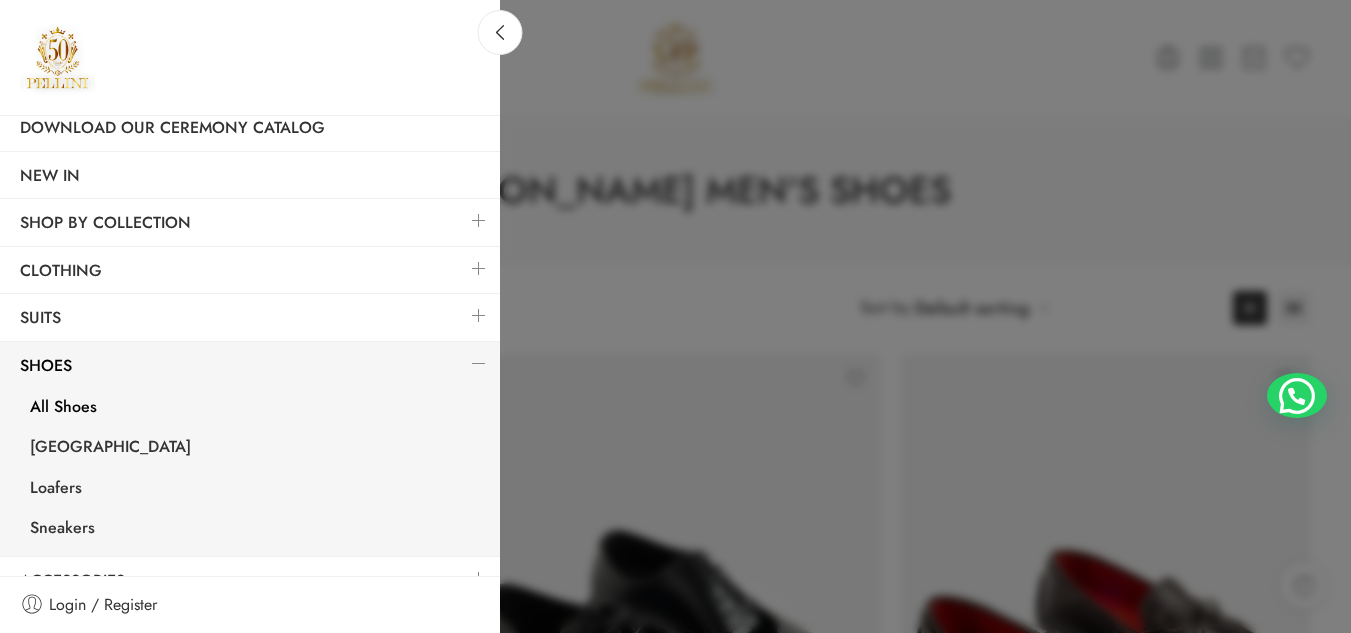 scroll, scrollTop: 85, scrollLeft: 0, axis: vertical 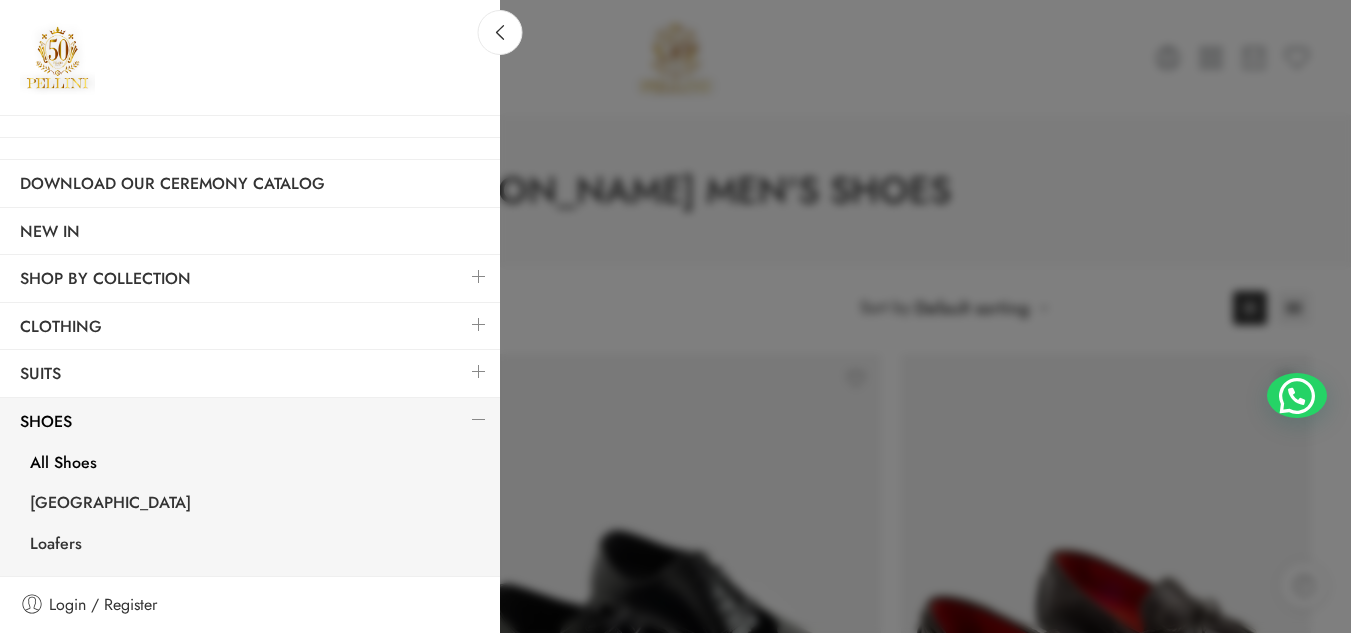 click at bounding box center (675, 316) 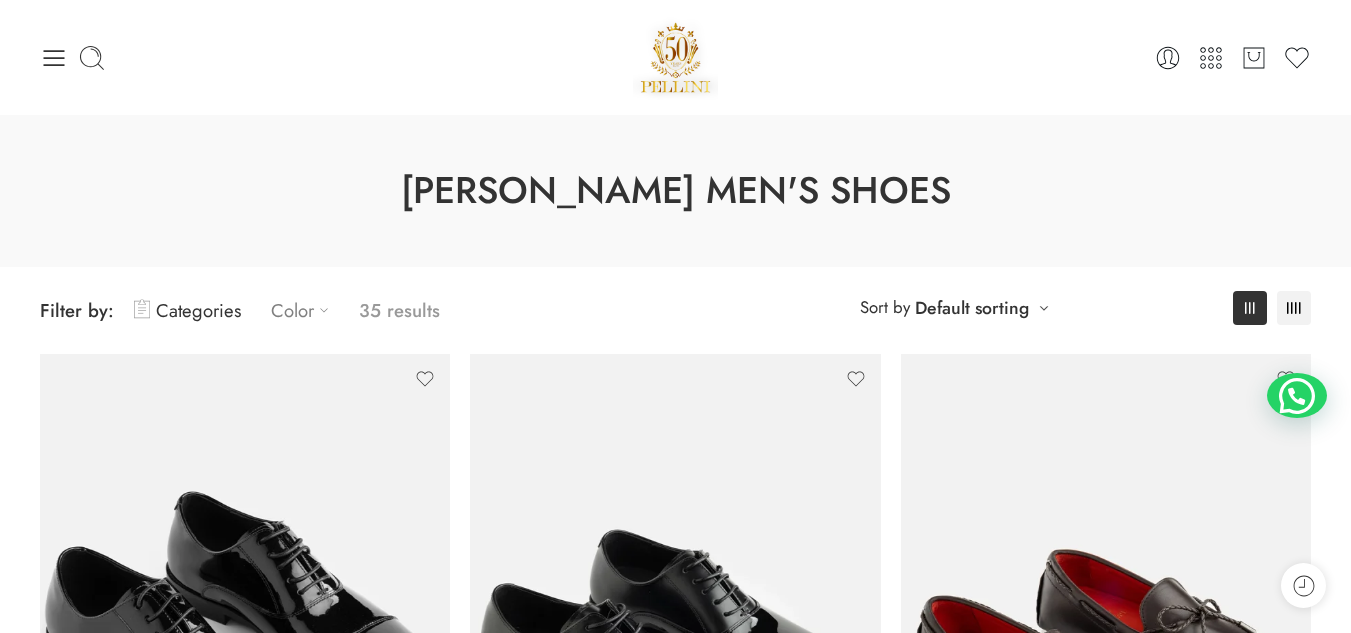 click 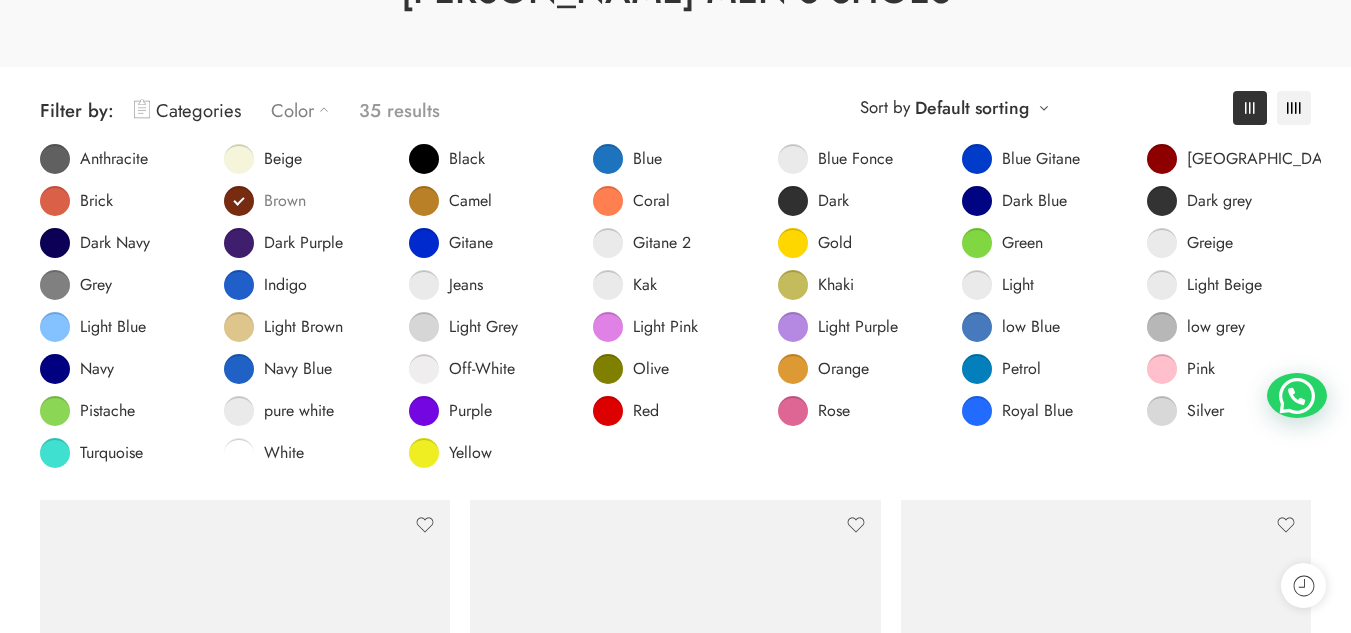 click at bounding box center [239, 201] 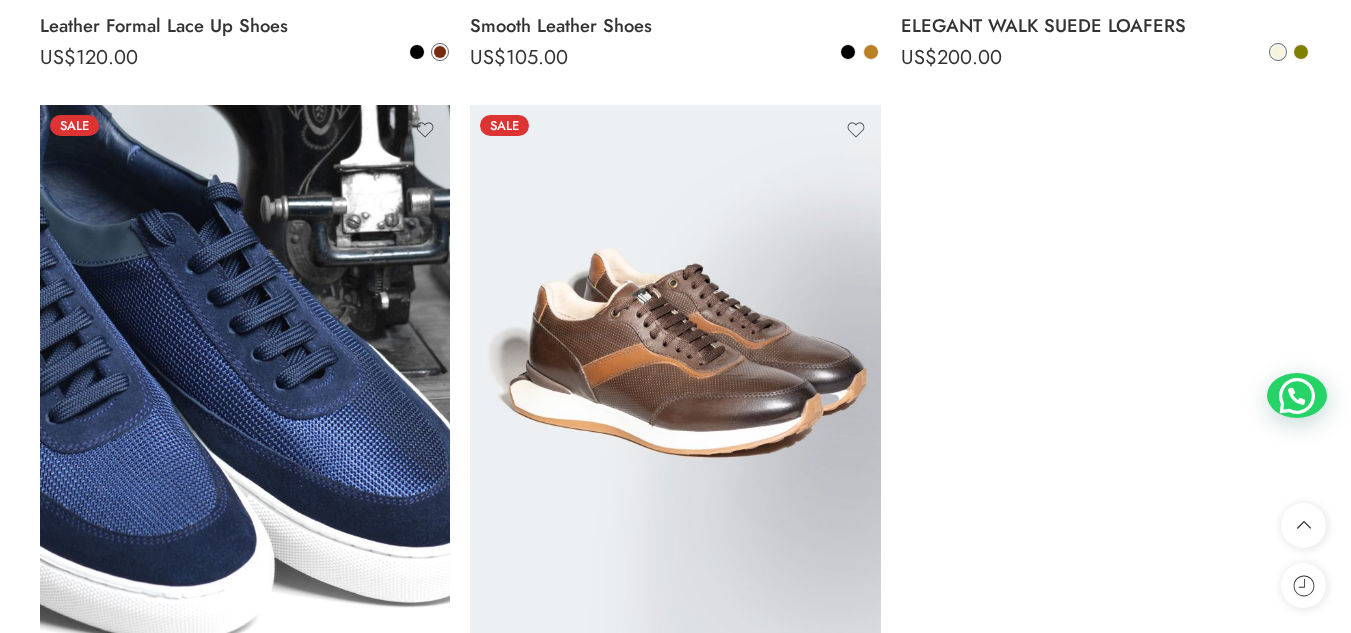 scroll, scrollTop: 8557, scrollLeft: 0, axis: vertical 